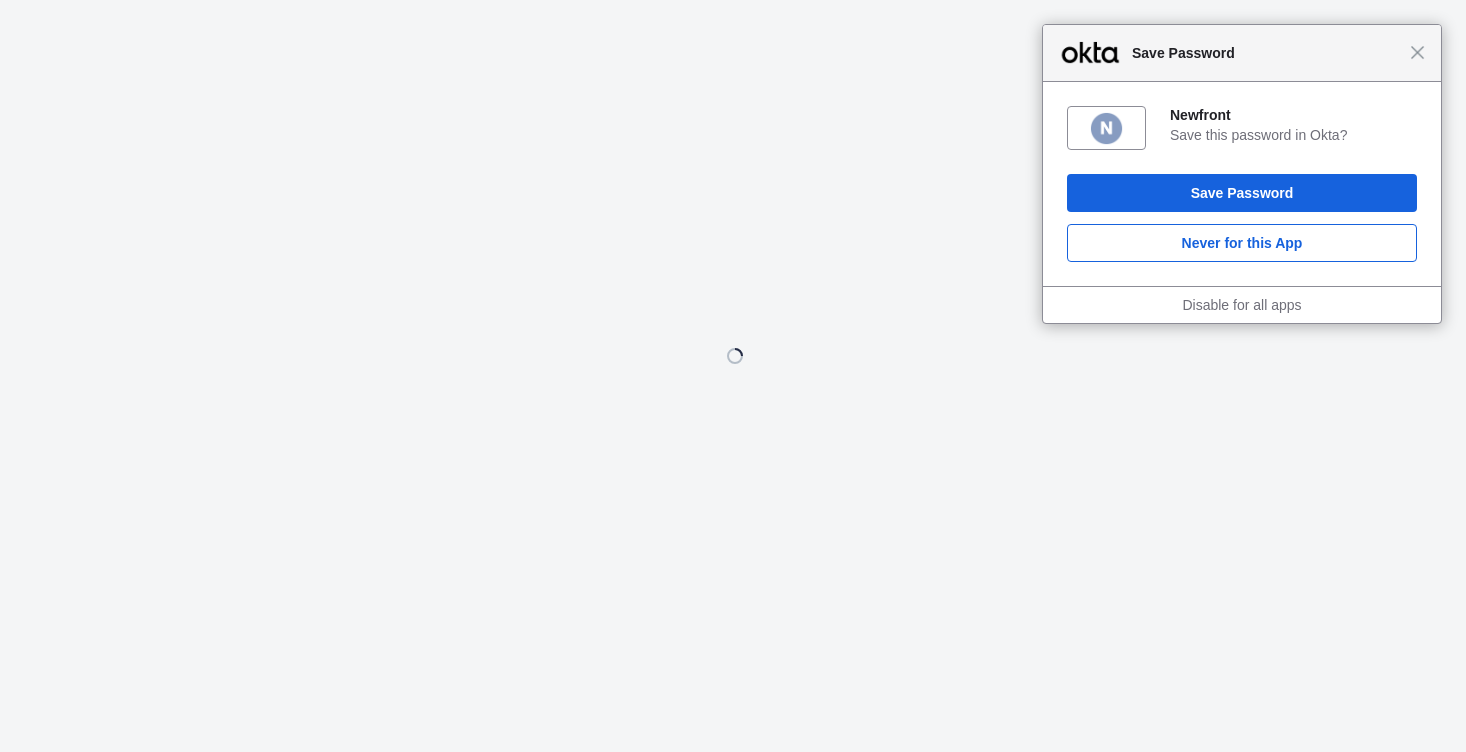 scroll, scrollTop: 0, scrollLeft: 0, axis: both 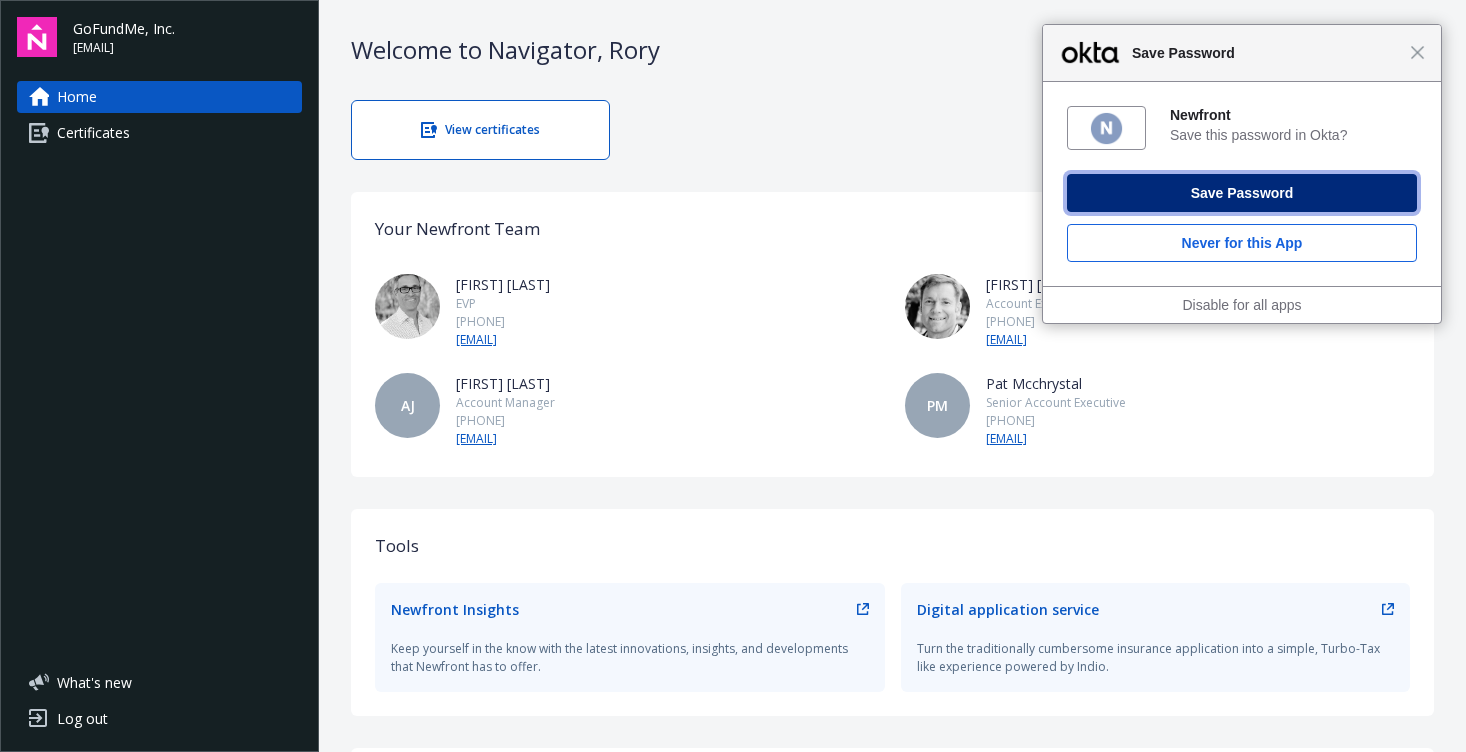 click on "Save Password" at bounding box center (1242, 193) 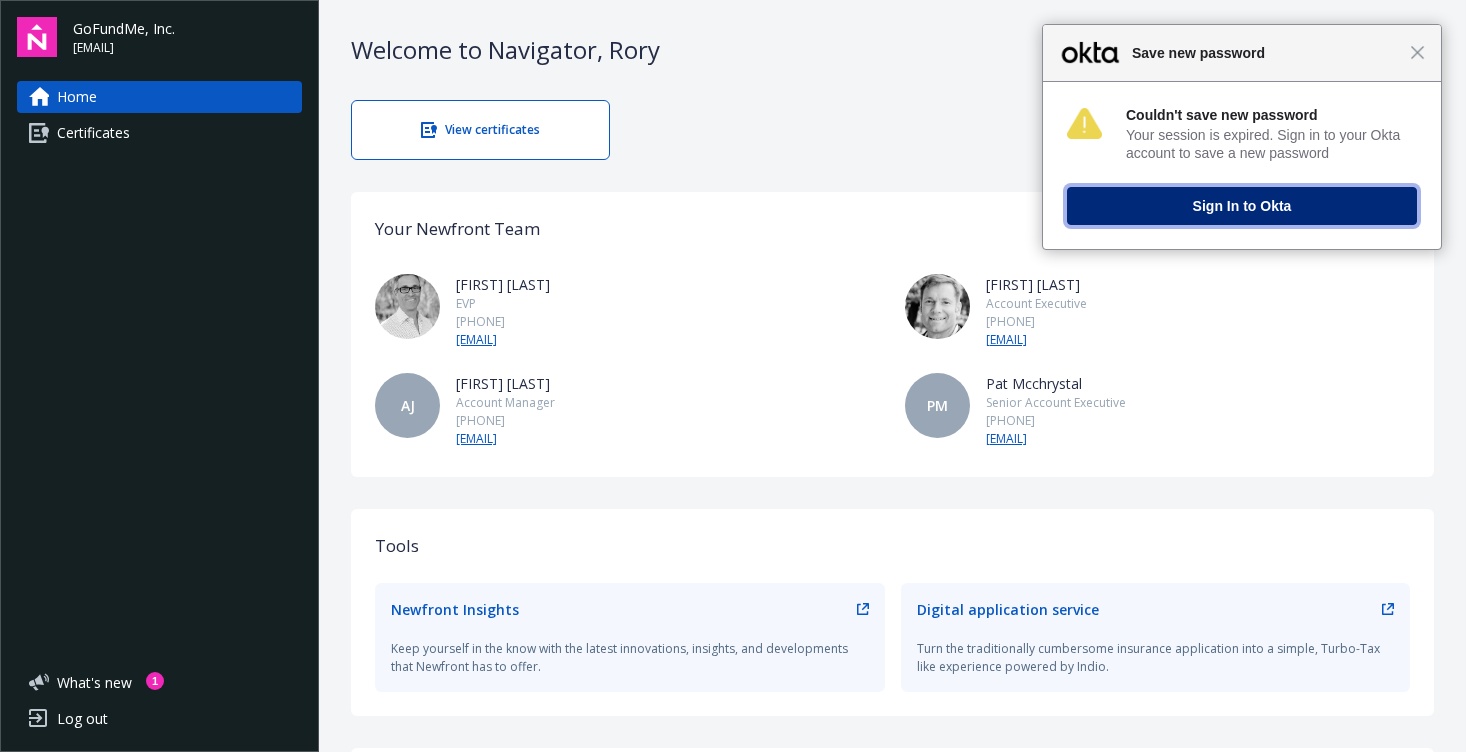 click on "Sign In to Okta" at bounding box center (1242, 206) 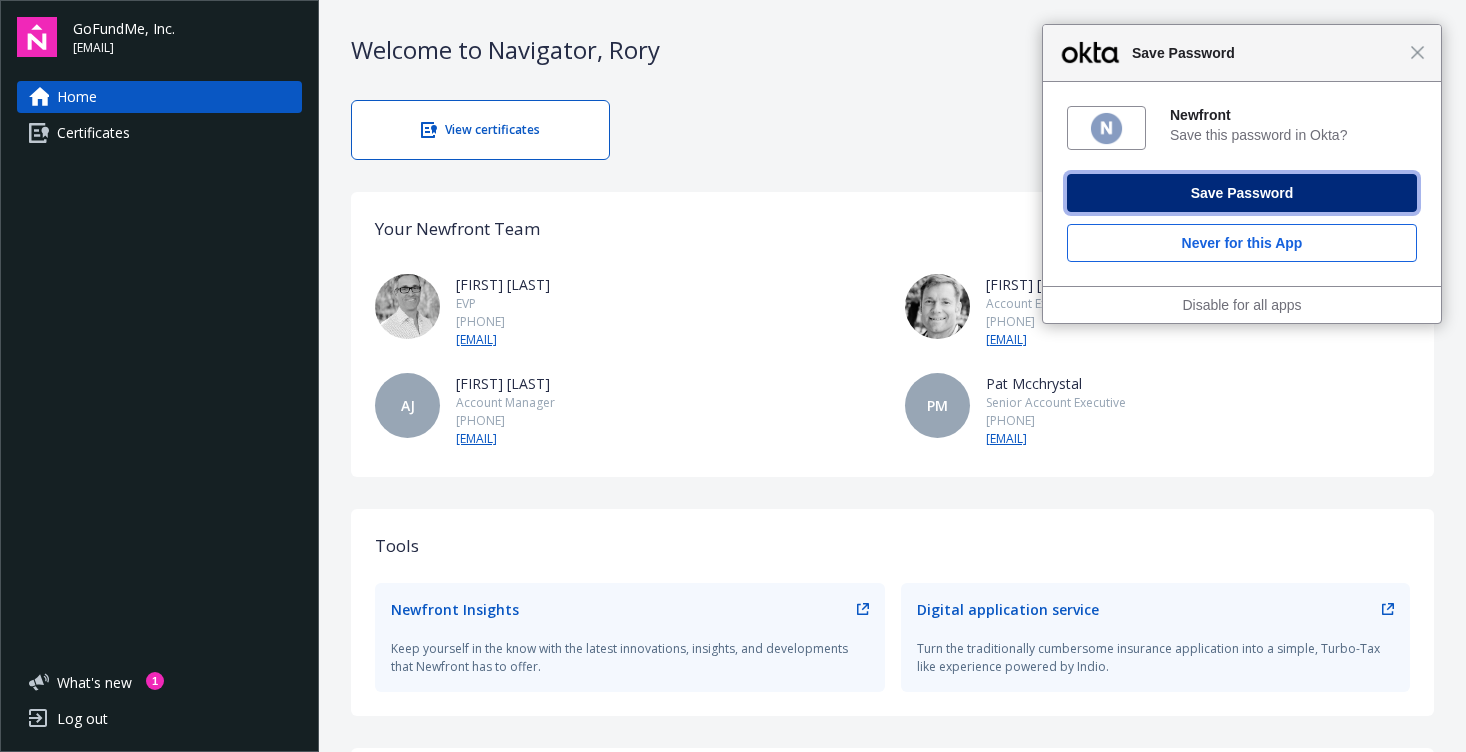 click on "Save Password" at bounding box center [1242, 193] 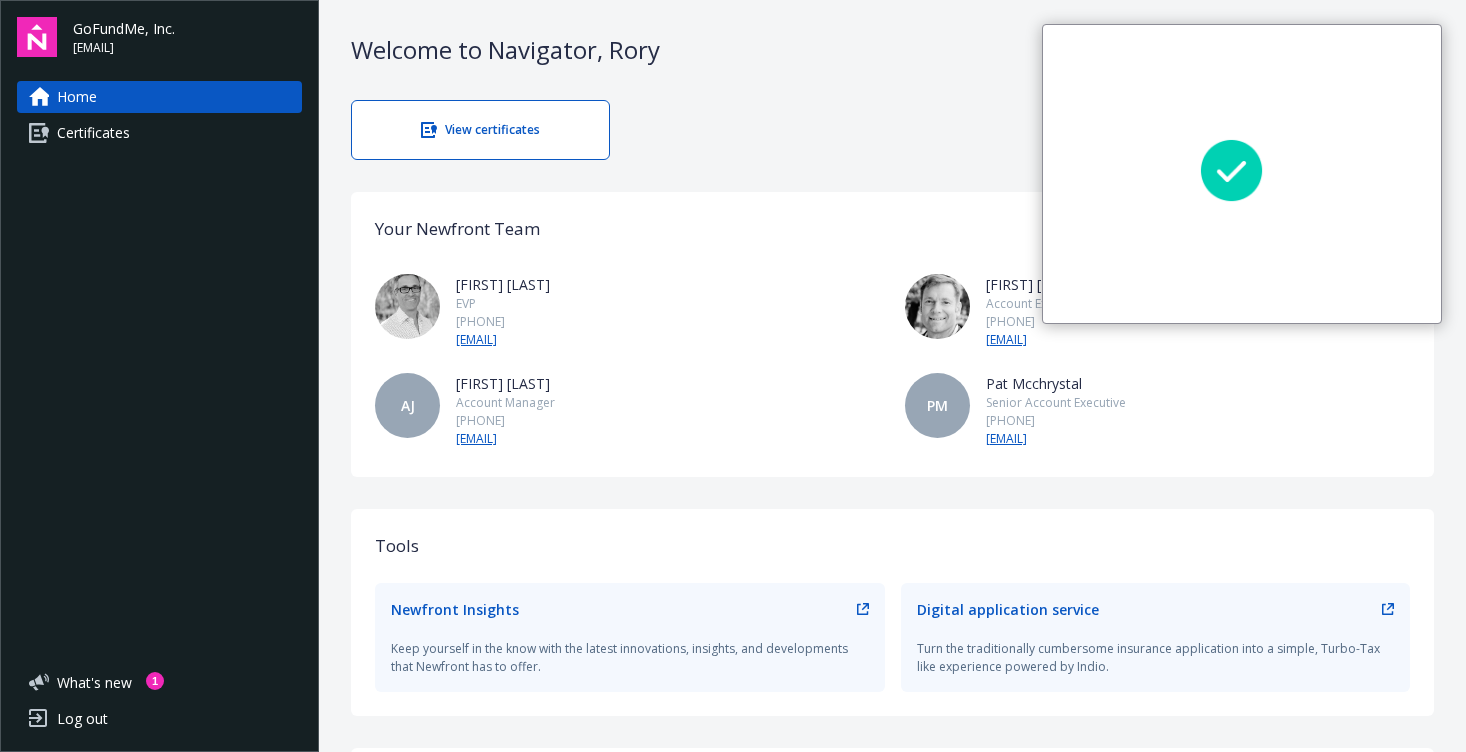click on "View certificates" at bounding box center [892, 130] 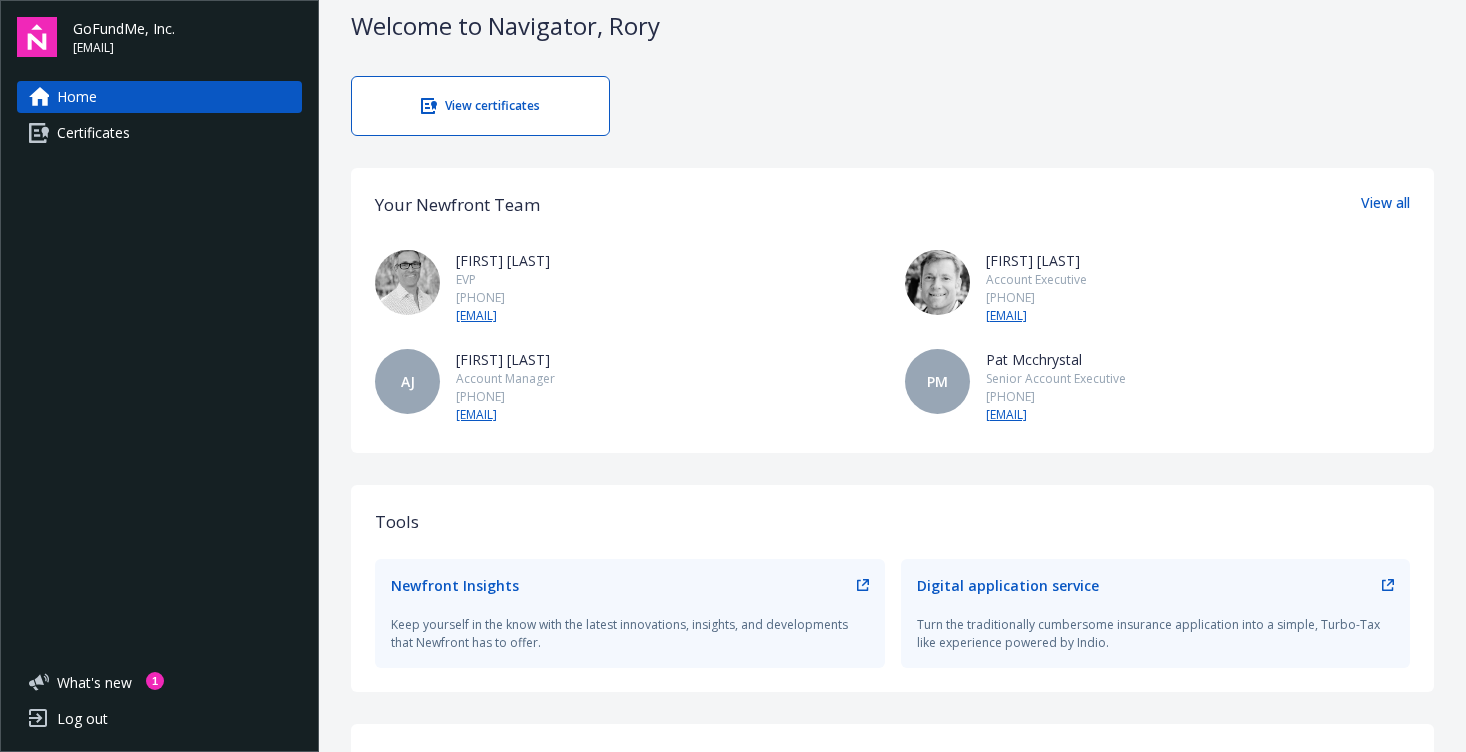 scroll, scrollTop: 0, scrollLeft: 0, axis: both 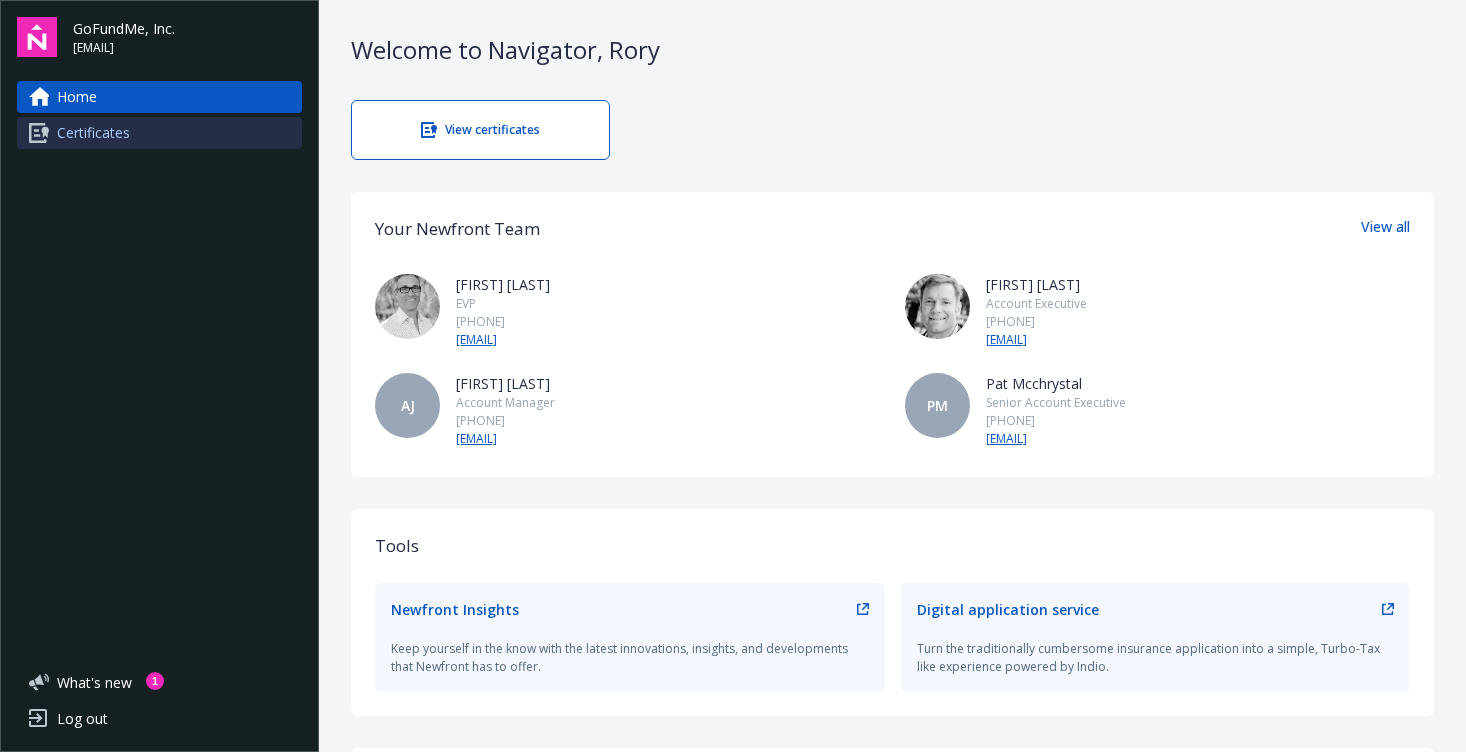 click on "Certificates" at bounding box center (93, 133) 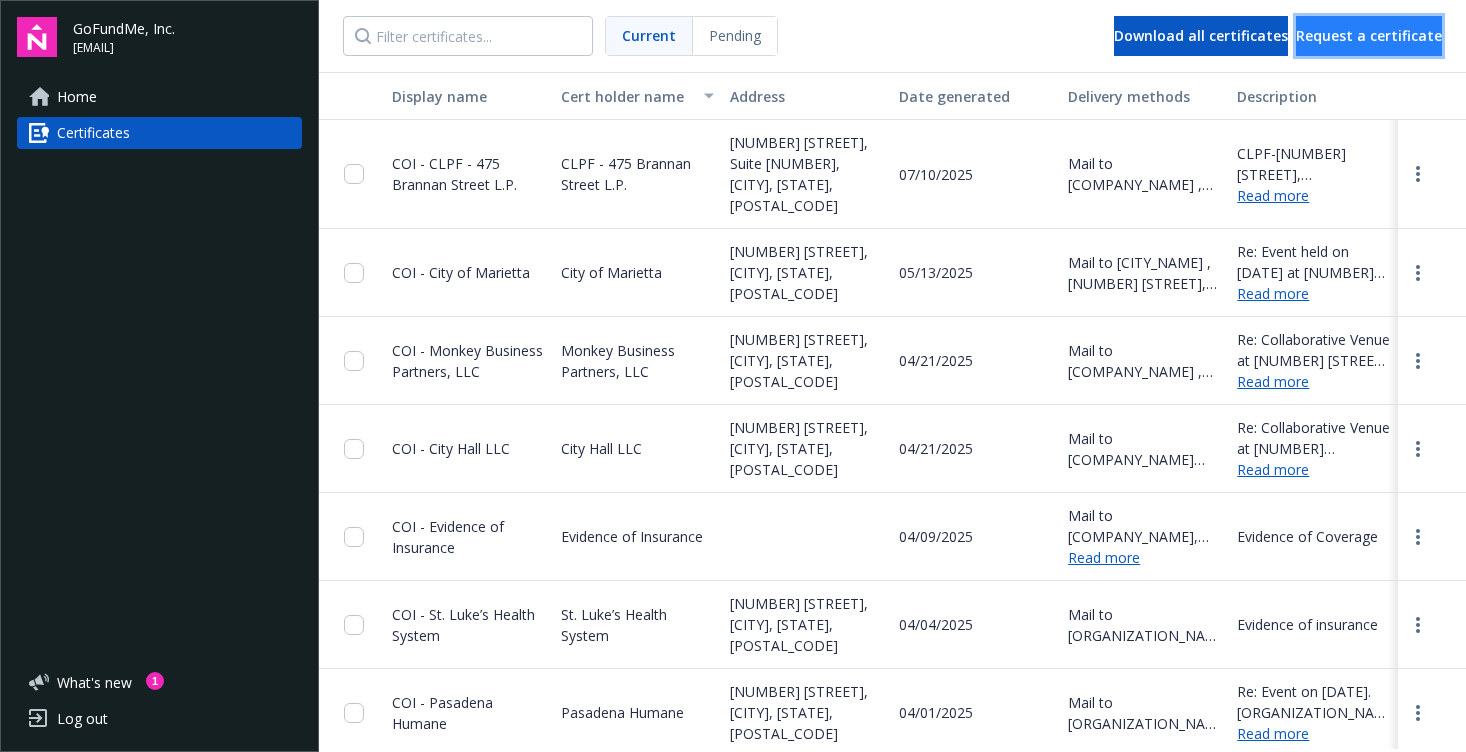 click on "Request a certificate" at bounding box center (1369, 35) 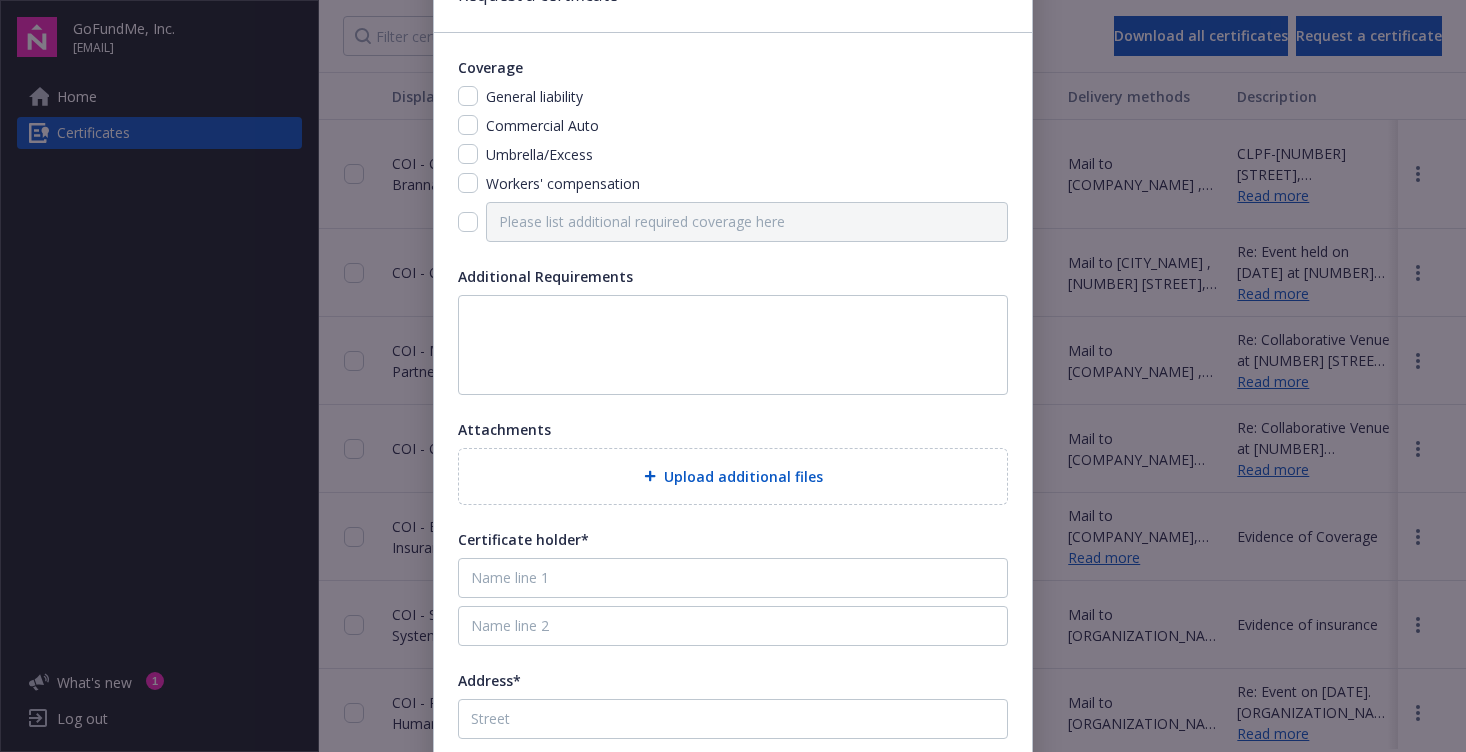 scroll, scrollTop: 0, scrollLeft: 0, axis: both 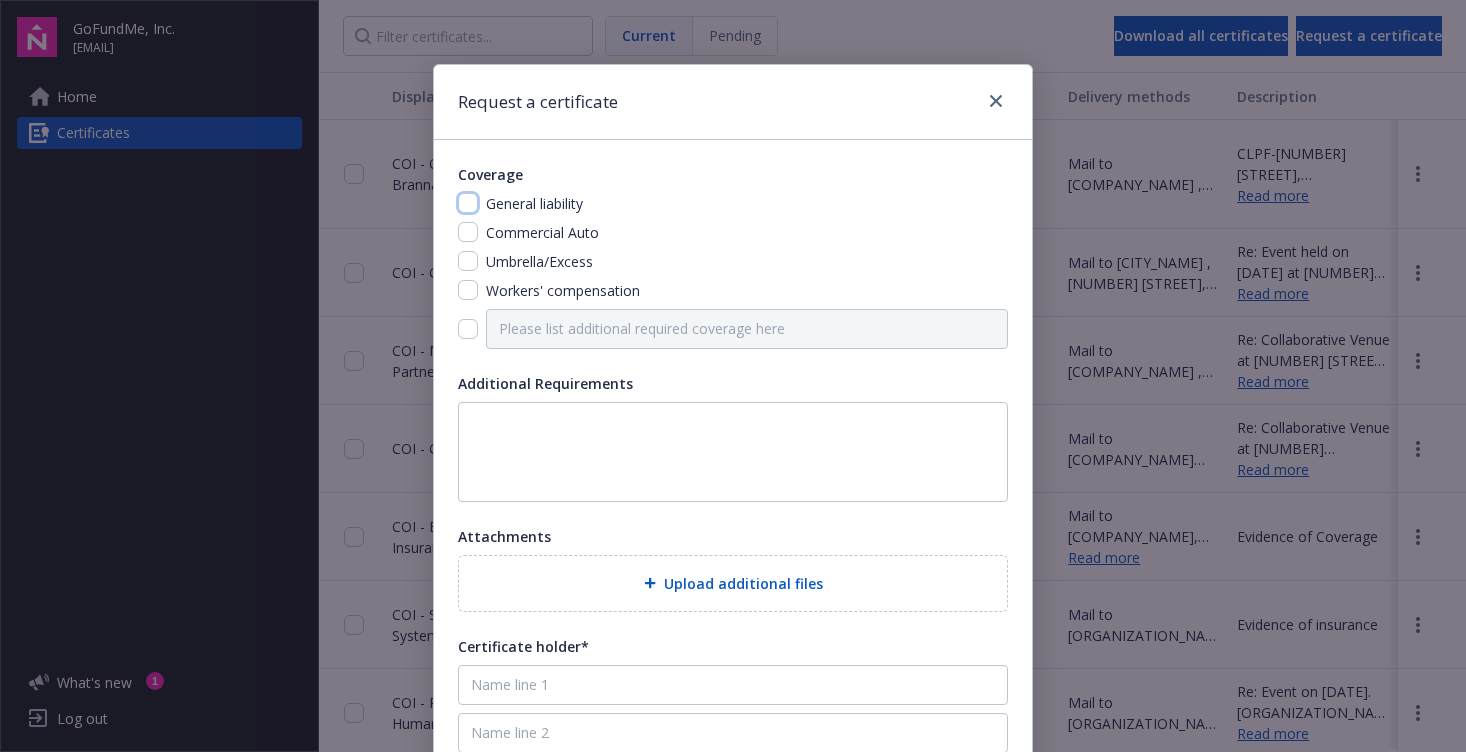 click at bounding box center (468, 203) 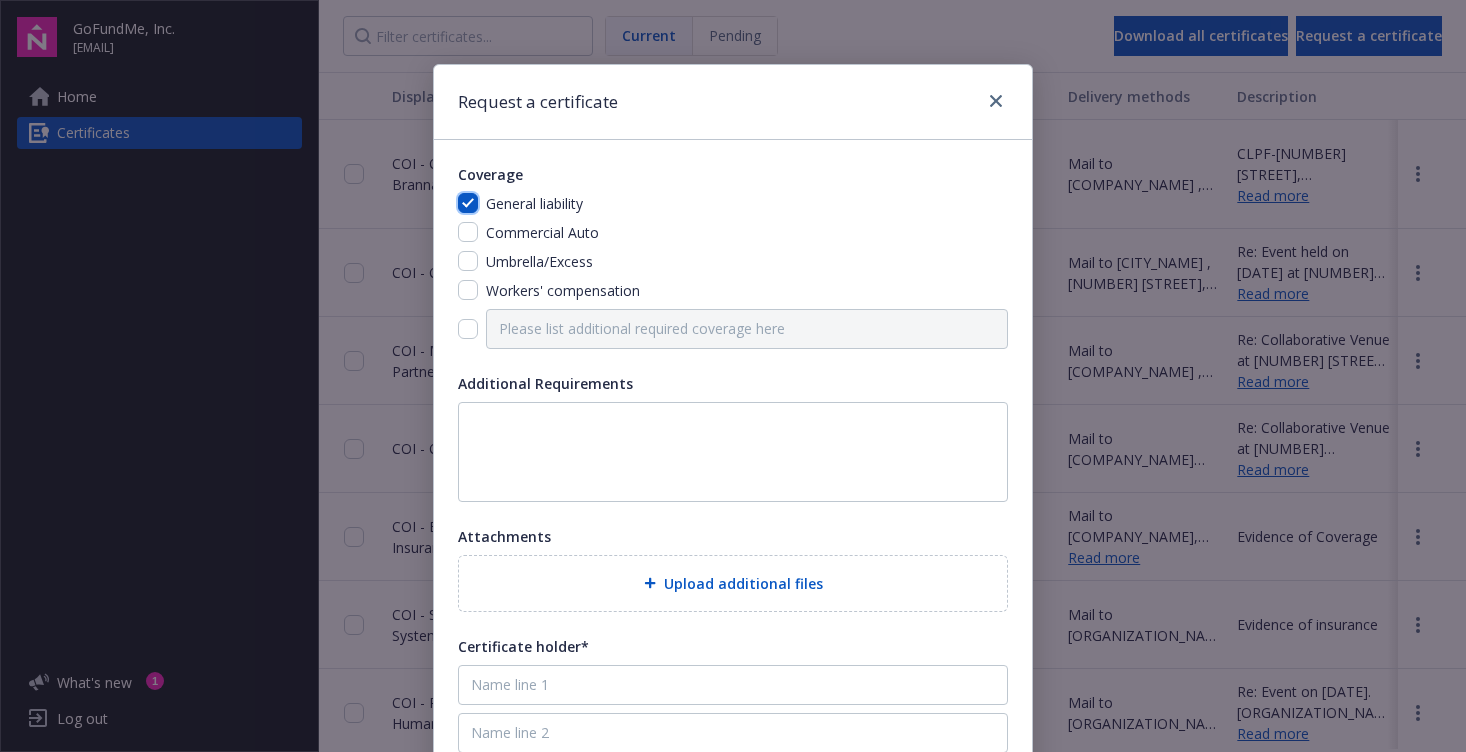 checkbox on "true" 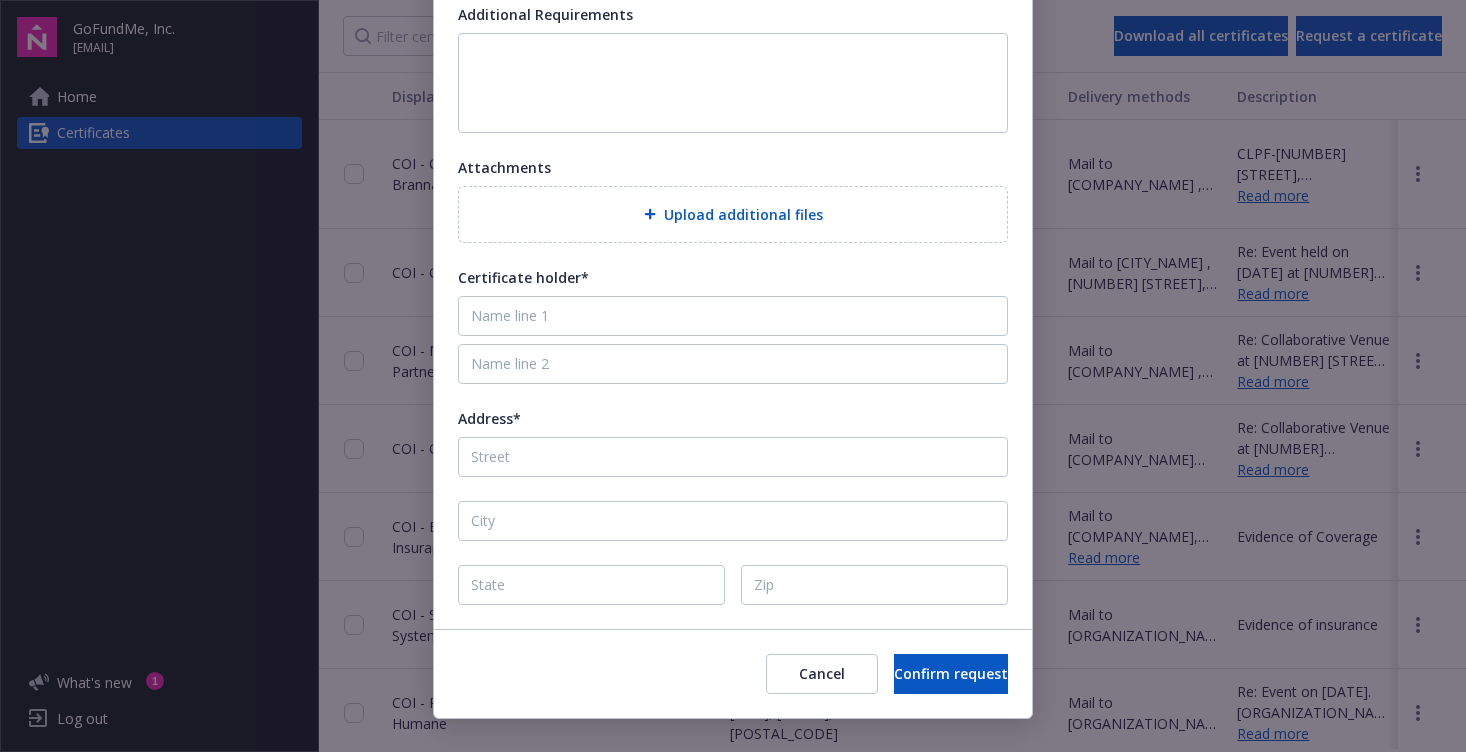scroll, scrollTop: 373, scrollLeft: 0, axis: vertical 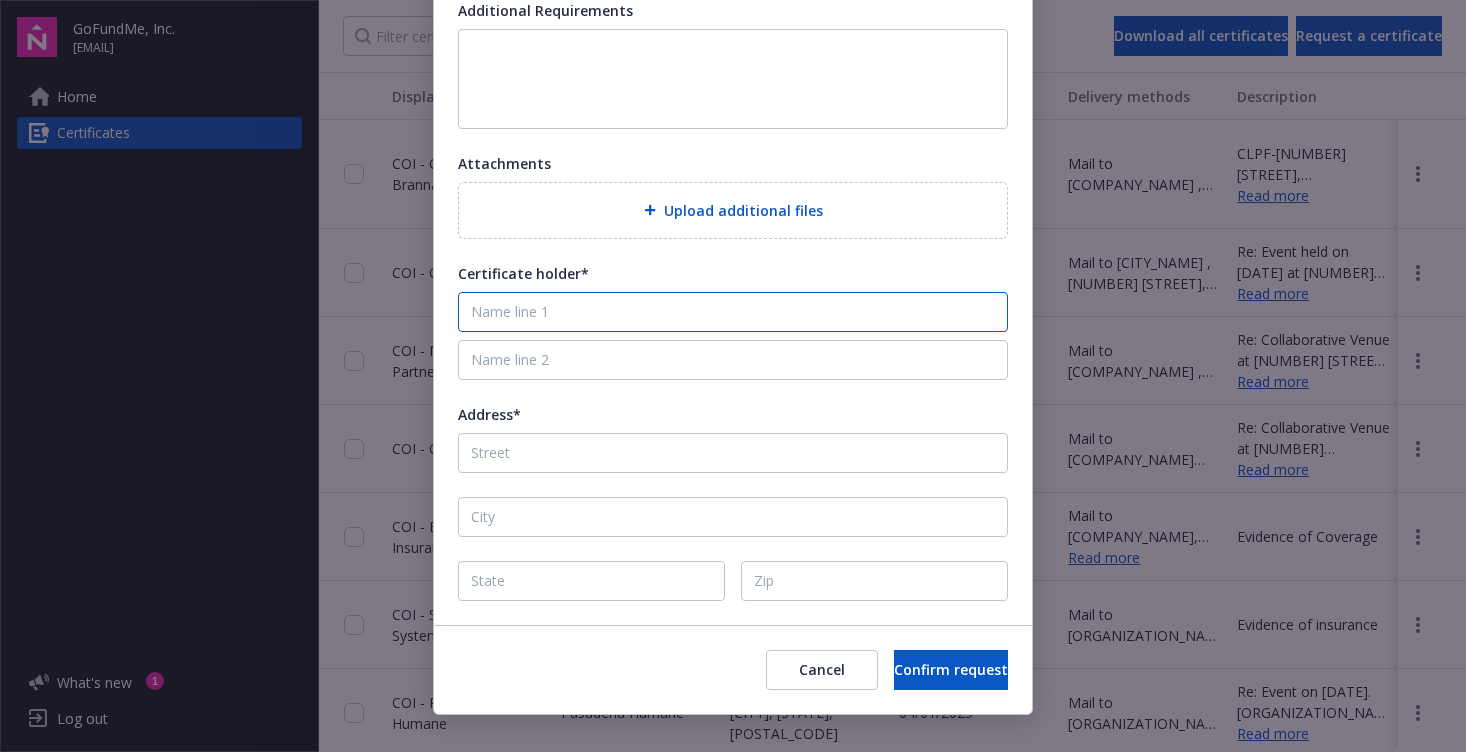 click at bounding box center [733, 312] 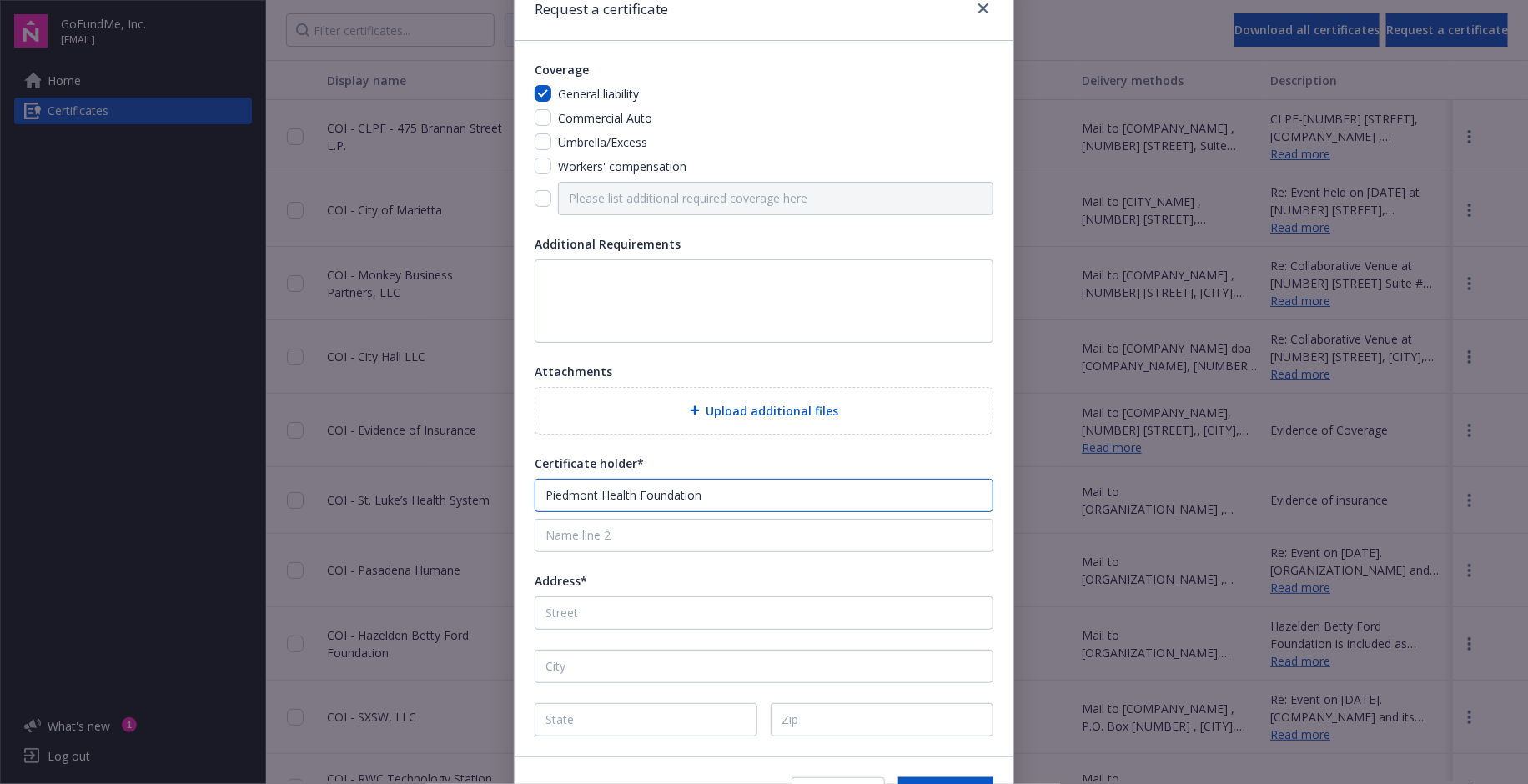 scroll, scrollTop: 72, scrollLeft: 0, axis: vertical 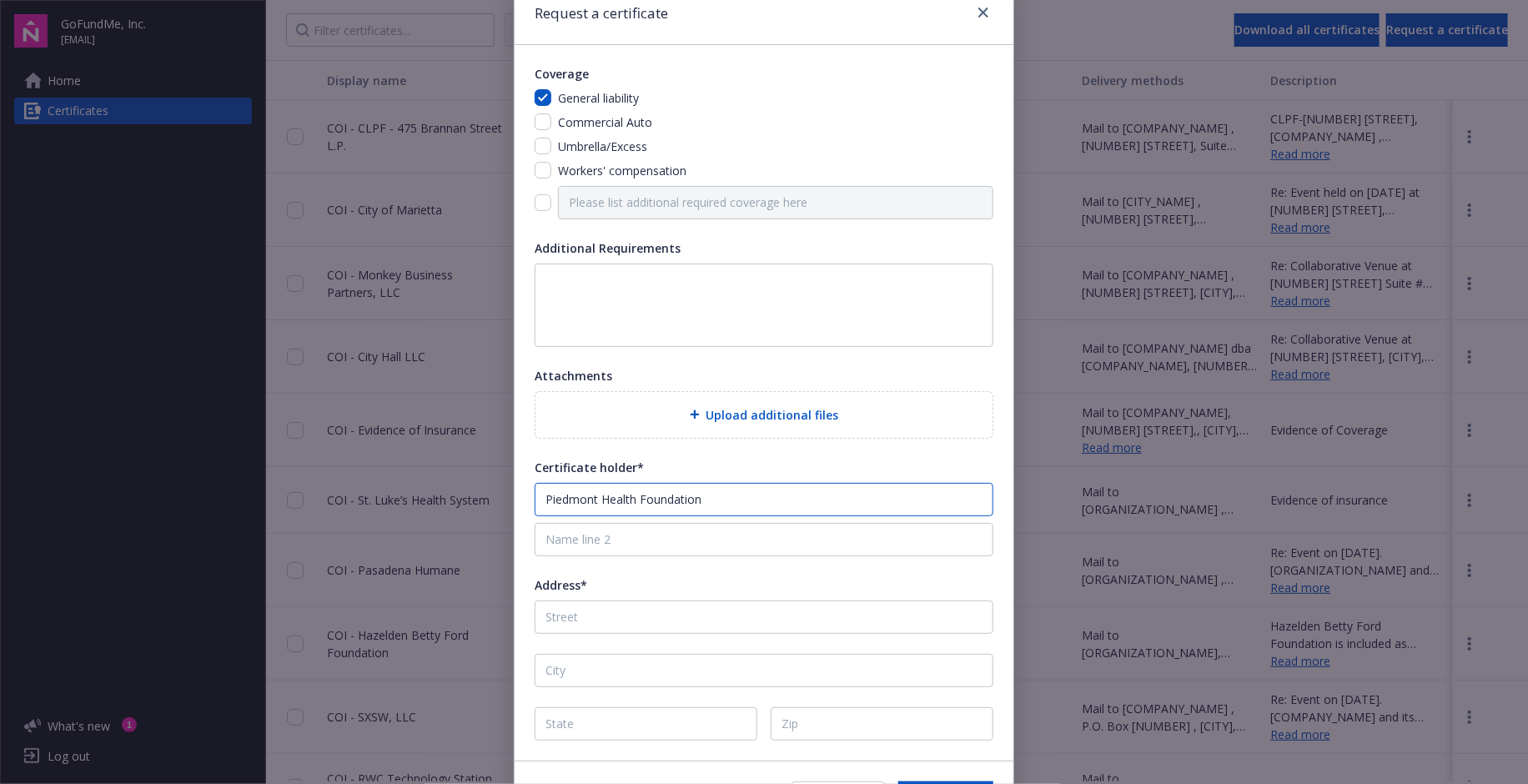 type on "Piedmont Health Foundation" 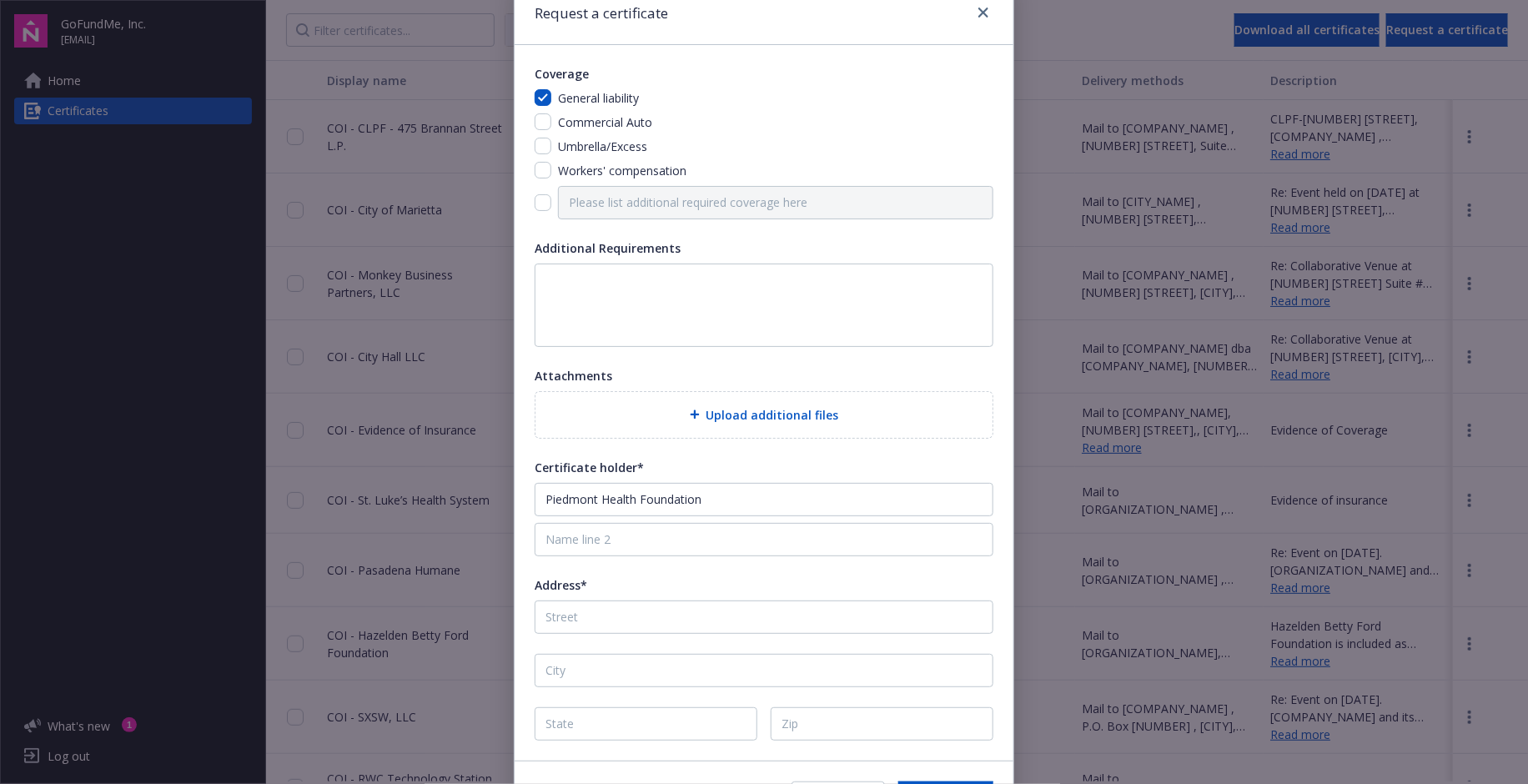 scroll, scrollTop: 0, scrollLeft: 0, axis: both 